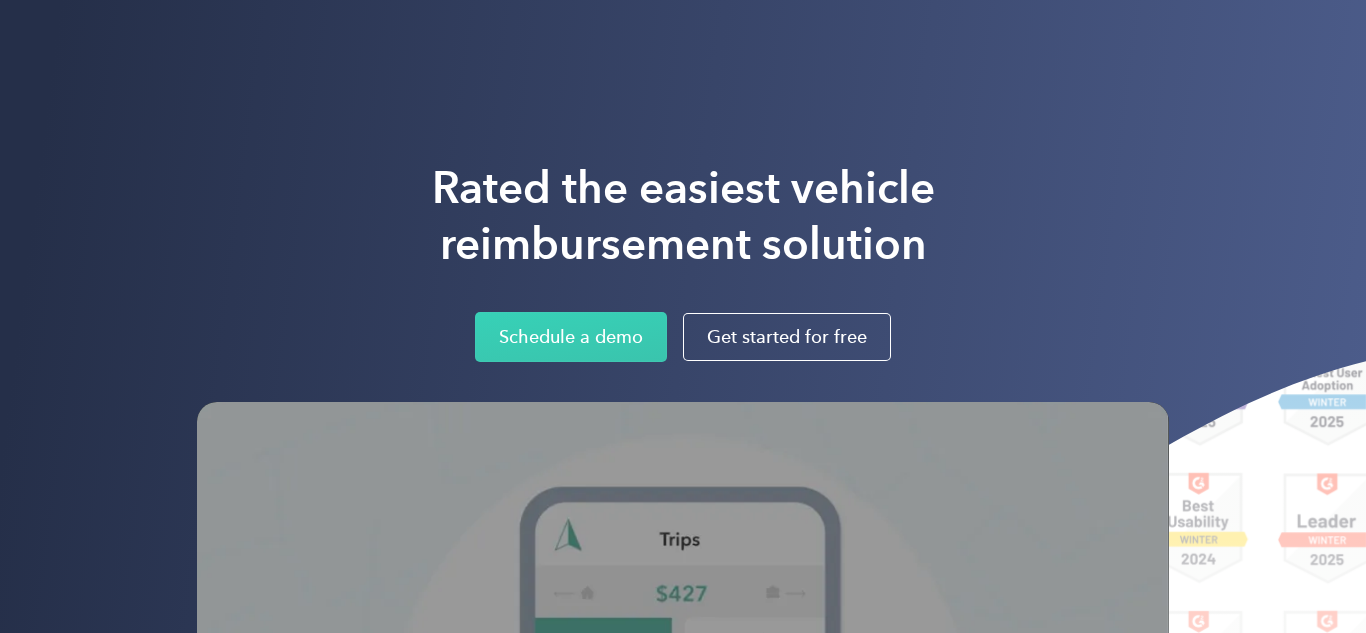scroll, scrollTop: 0, scrollLeft: 0, axis: both 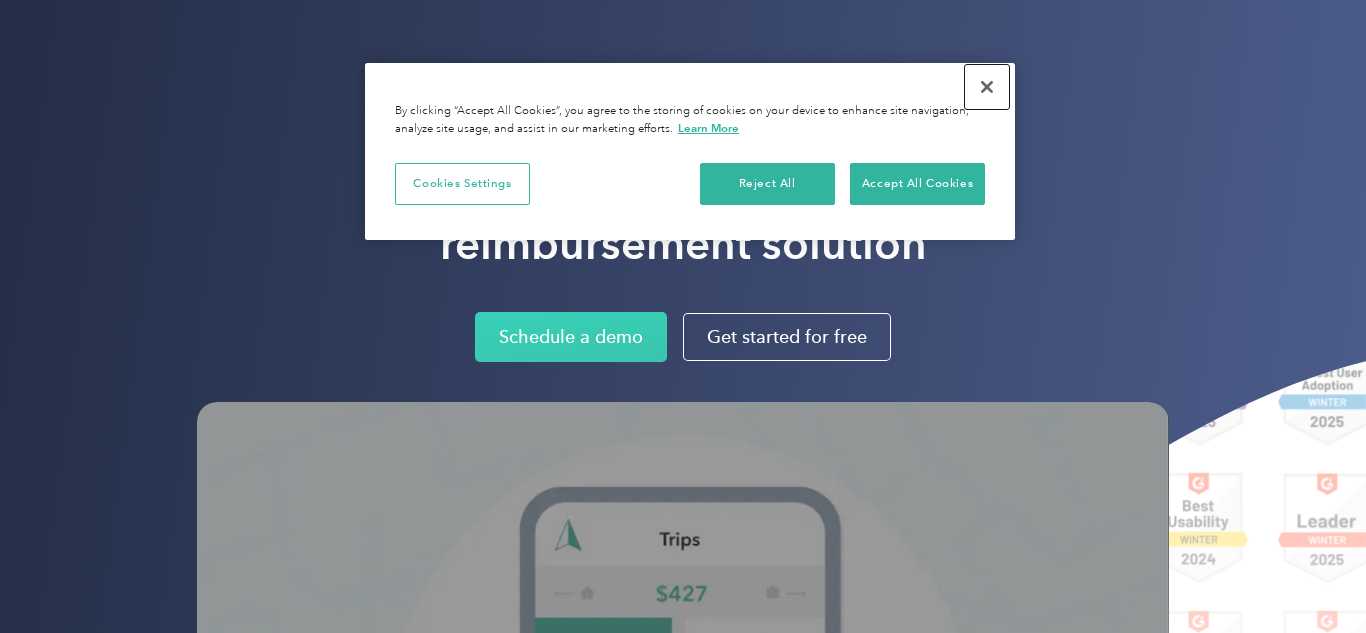 click at bounding box center (987, 87) 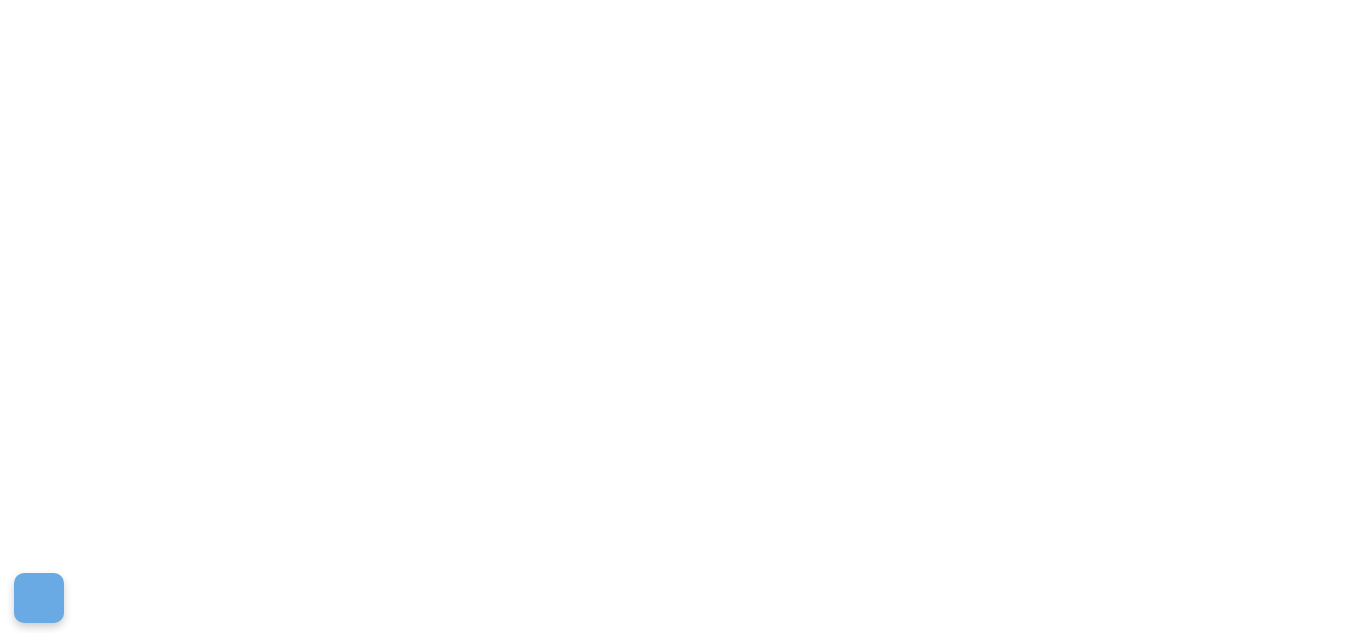scroll, scrollTop: 0, scrollLeft: 0, axis: both 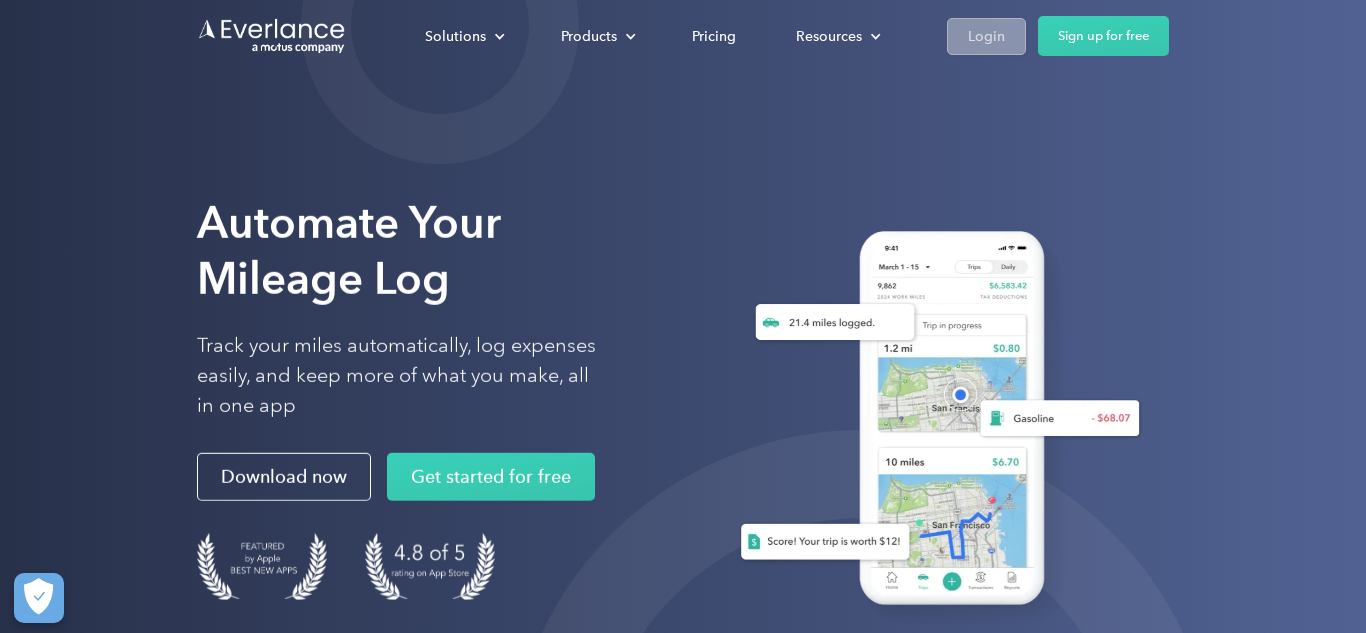 click on "Login" at bounding box center (986, 36) 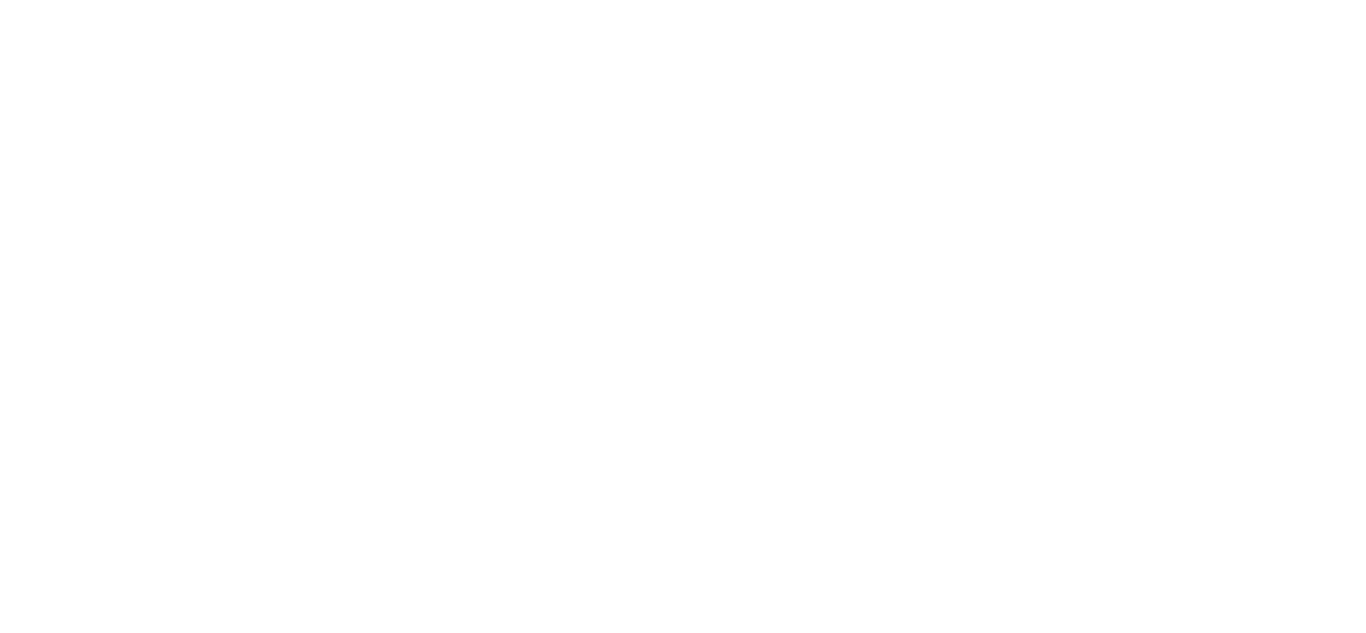 scroll, scrollTop: 0, scrollLeft: 0, axis: both 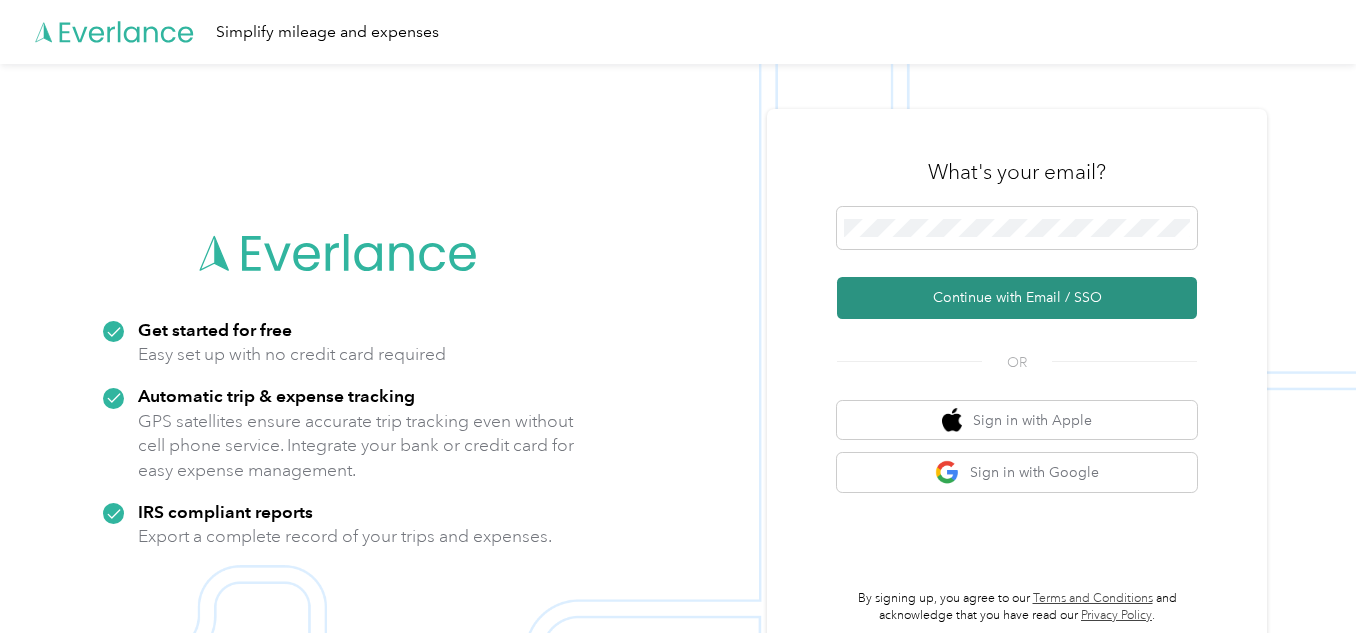 click on "Continue with Email / SSO" at bounding box center [1017, 298] 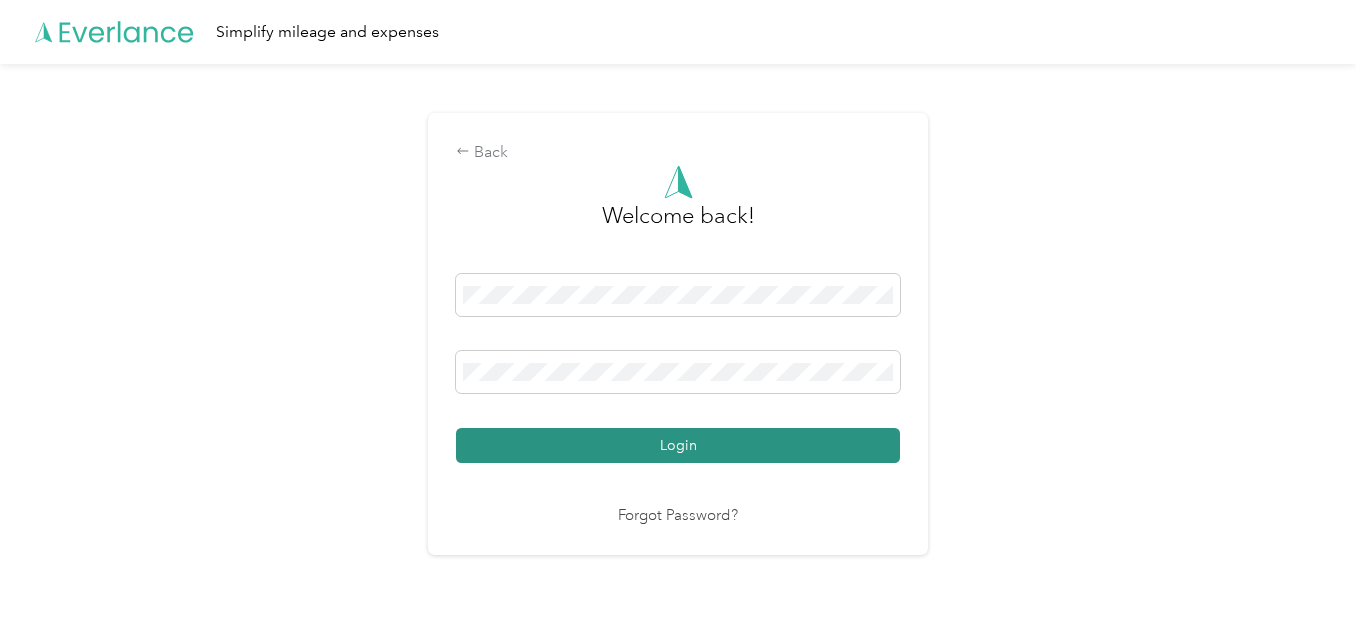 click on "Login" at bounding box center [678, 445] 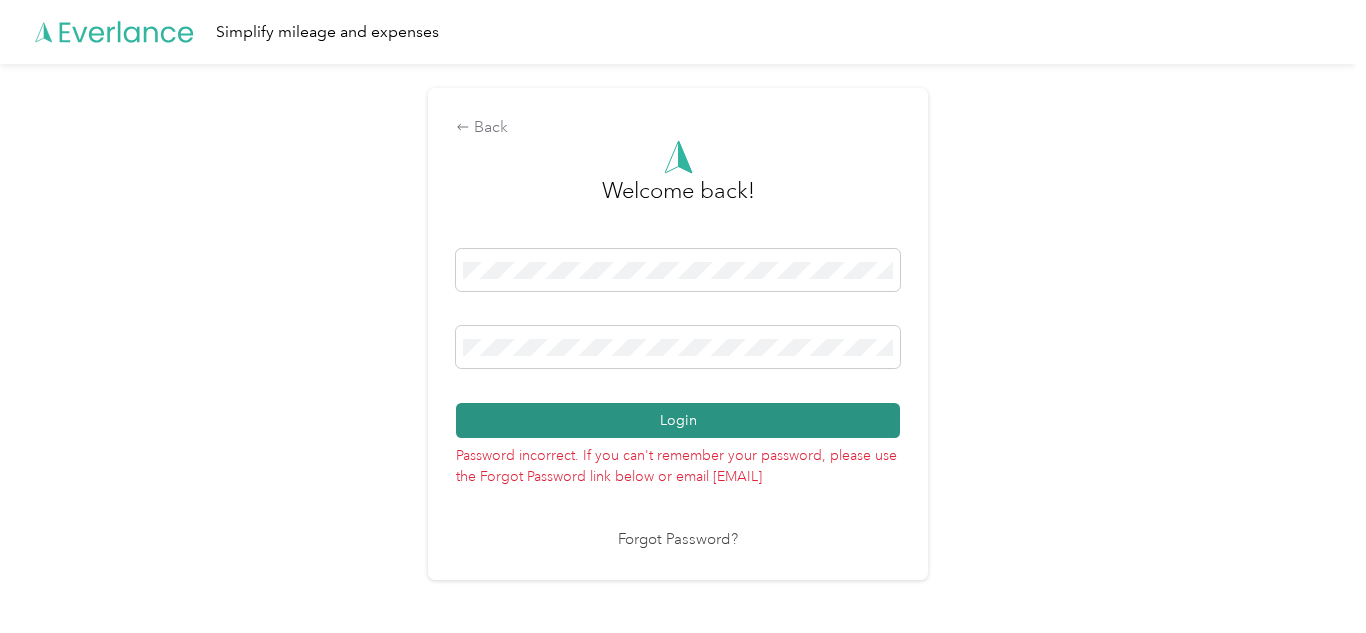 click on "Login" at bounding box center (678, 420) 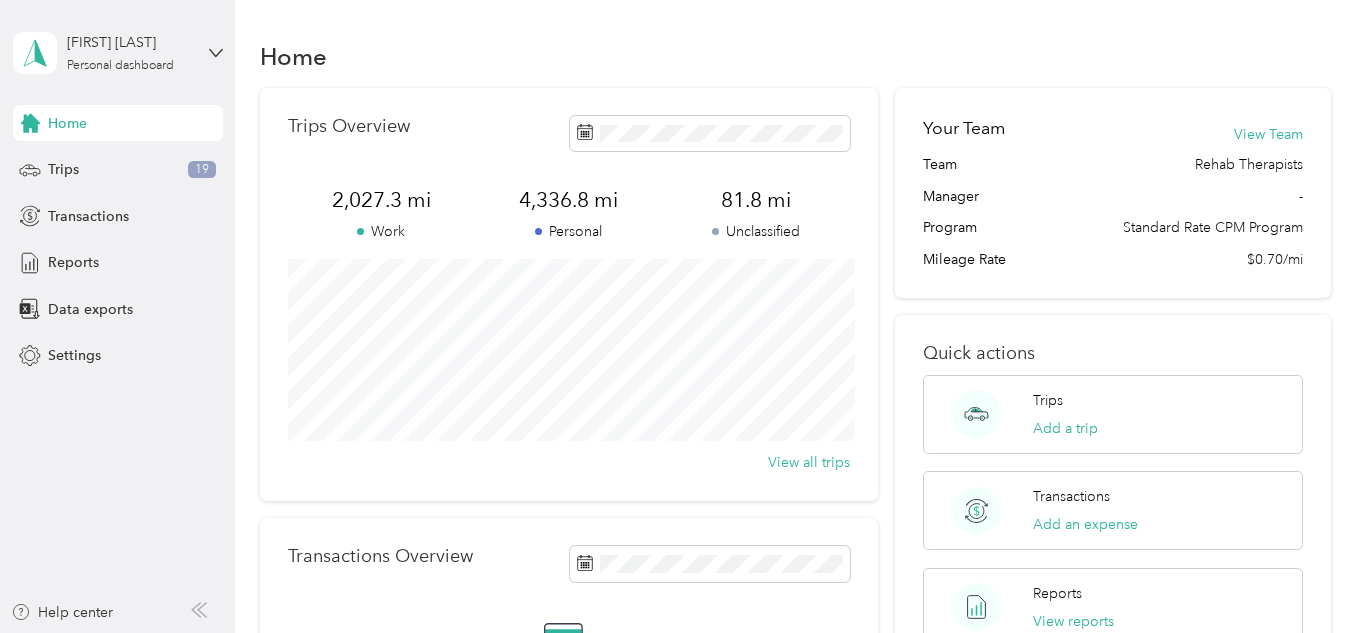 click at bounding box center [0, 633] 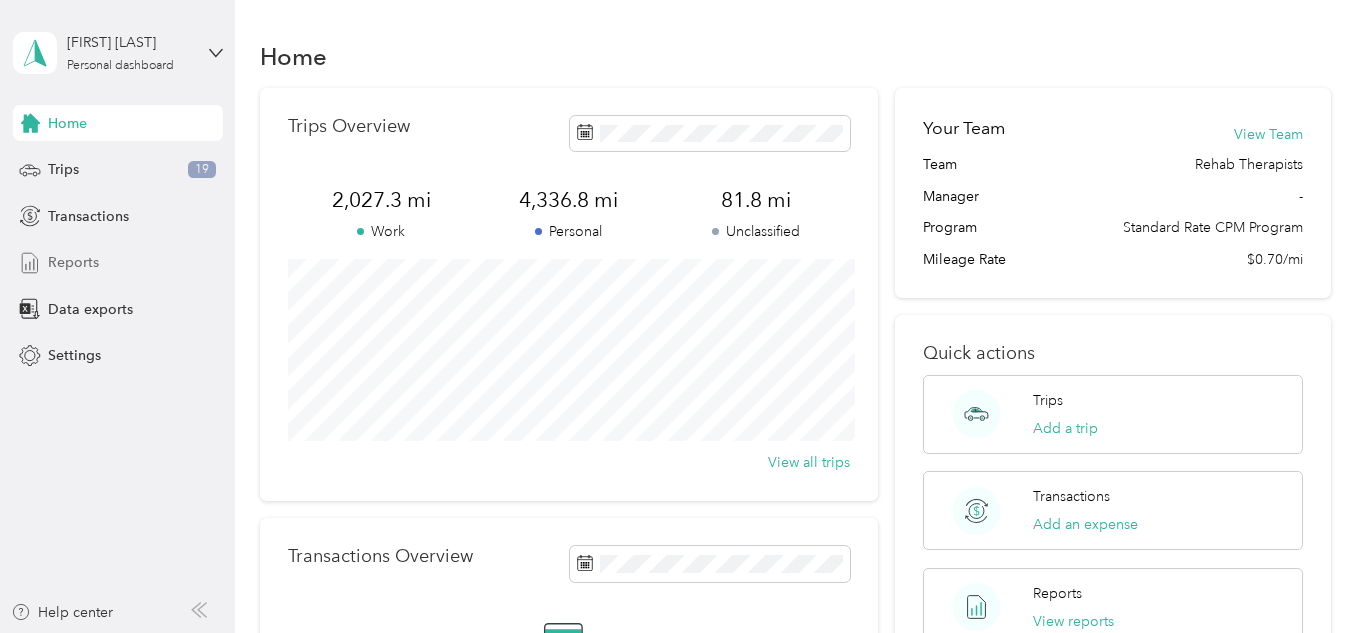 click on "Reports" at bounding box center (73, 262) 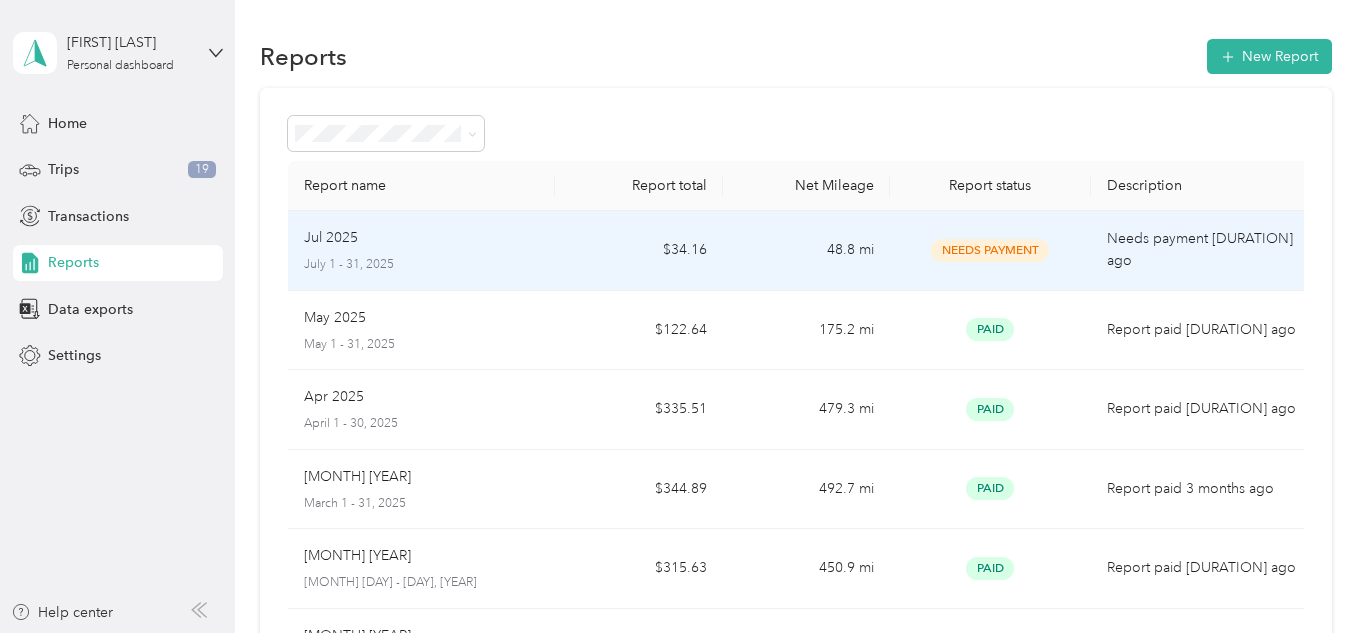 click on "48.8 mi" at bounding box center (806, 251) 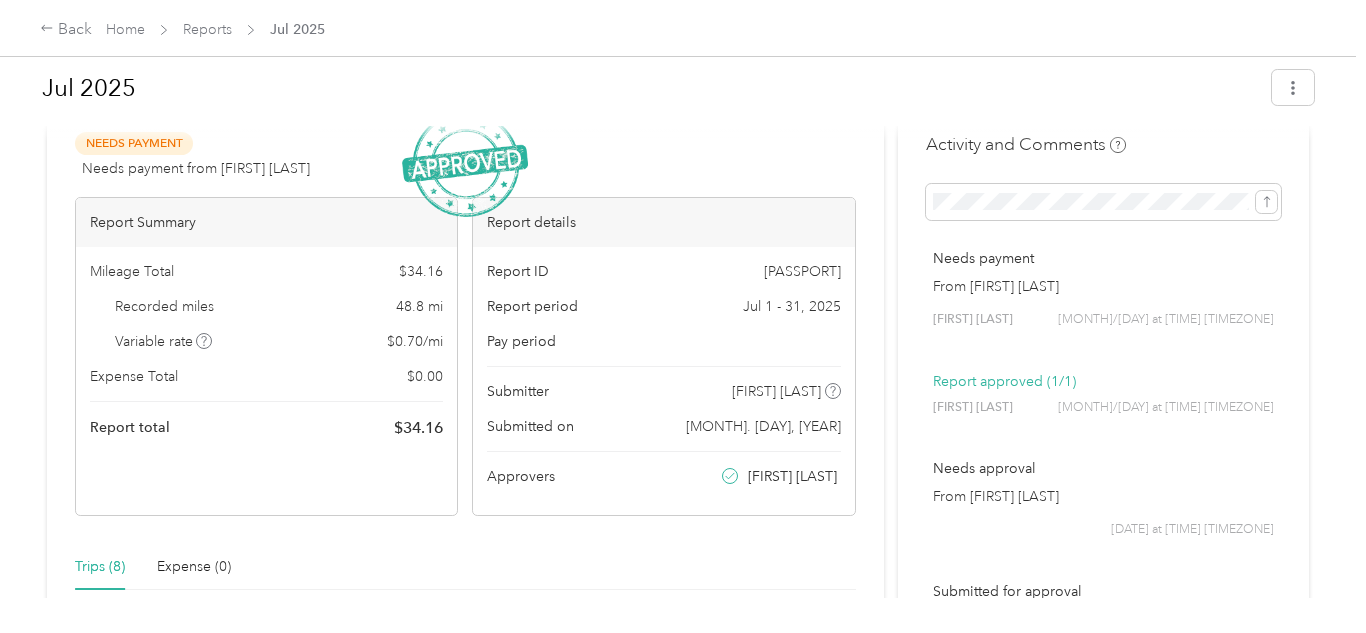 scroll, scrollTop: 59, scrollLeft: 0, axis: vertical 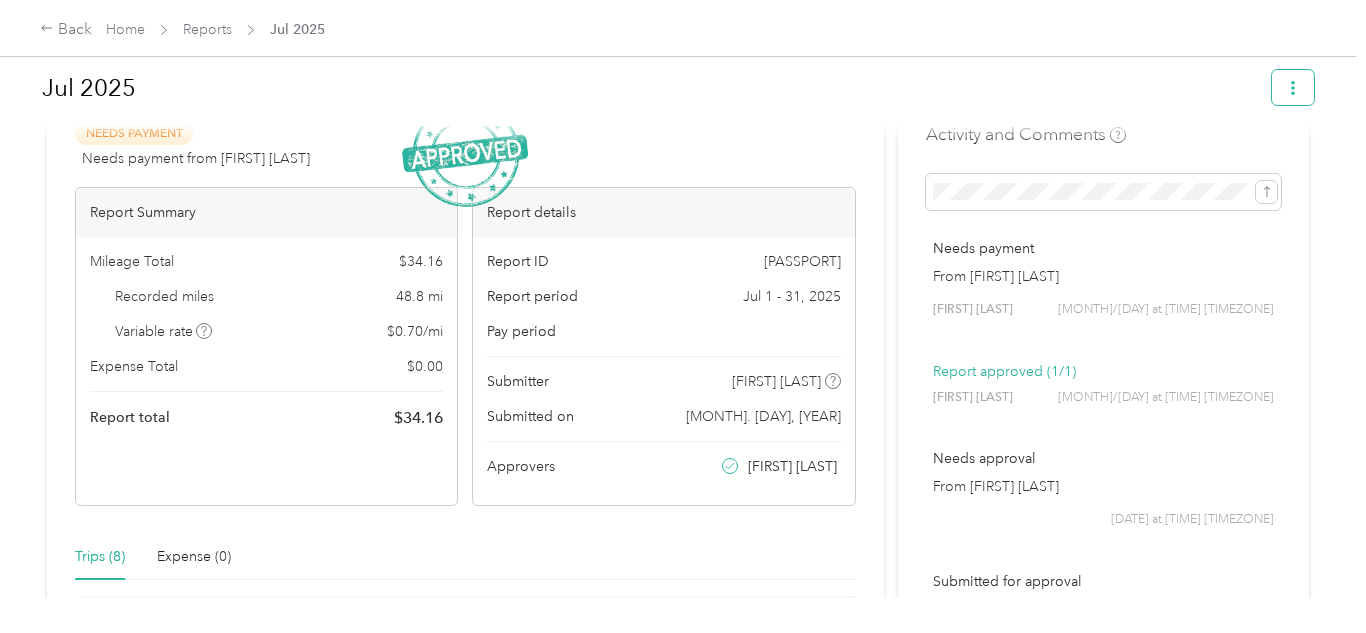 click at bounding box center (1293, 87) 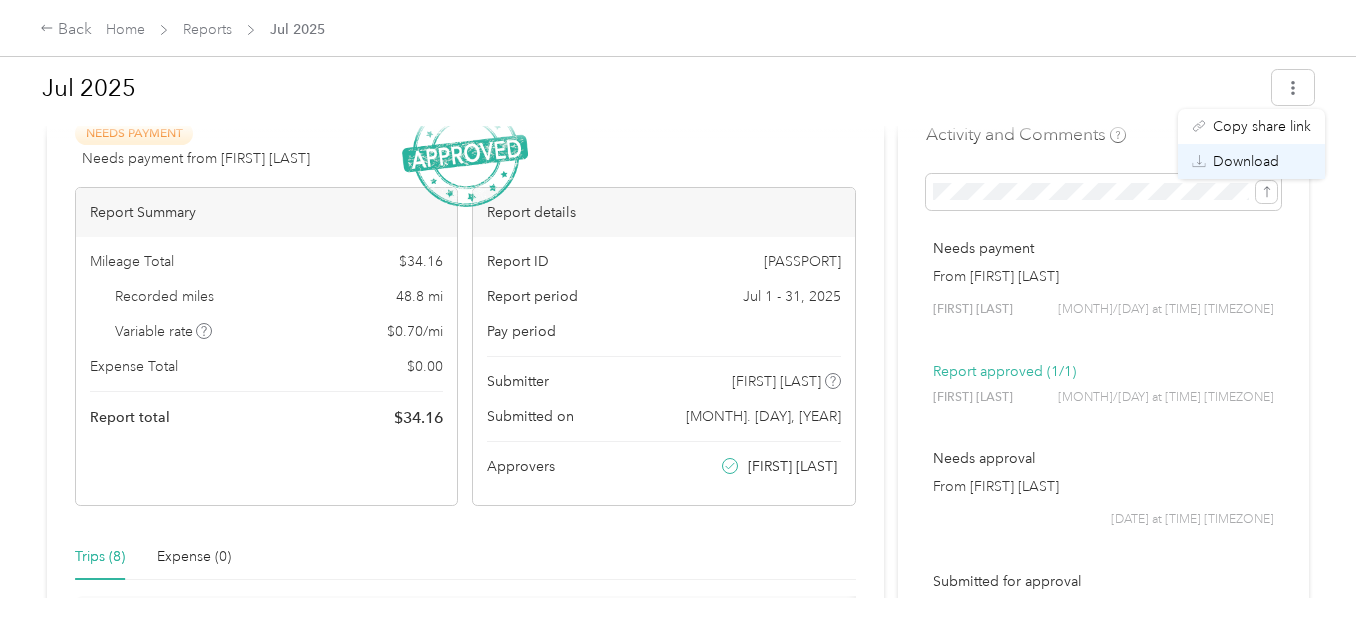 click on "Download" at bounding box center (1251, 161) 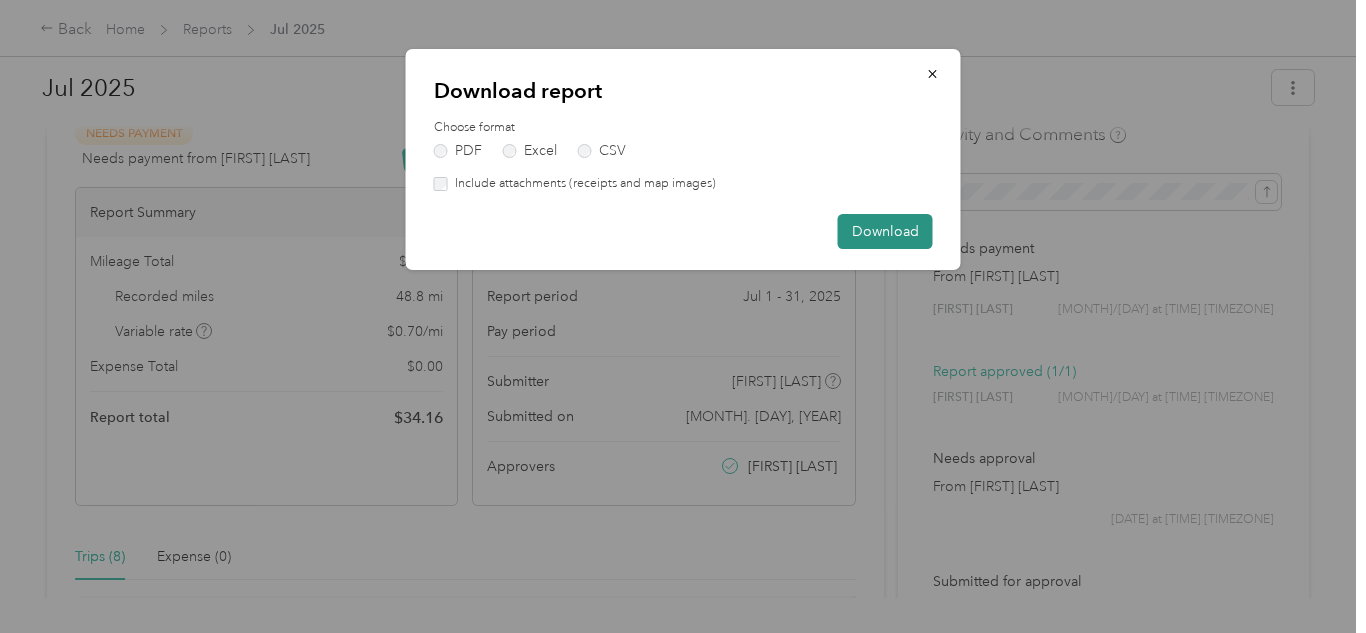 click on "Download" at bounding box center (885, 231) 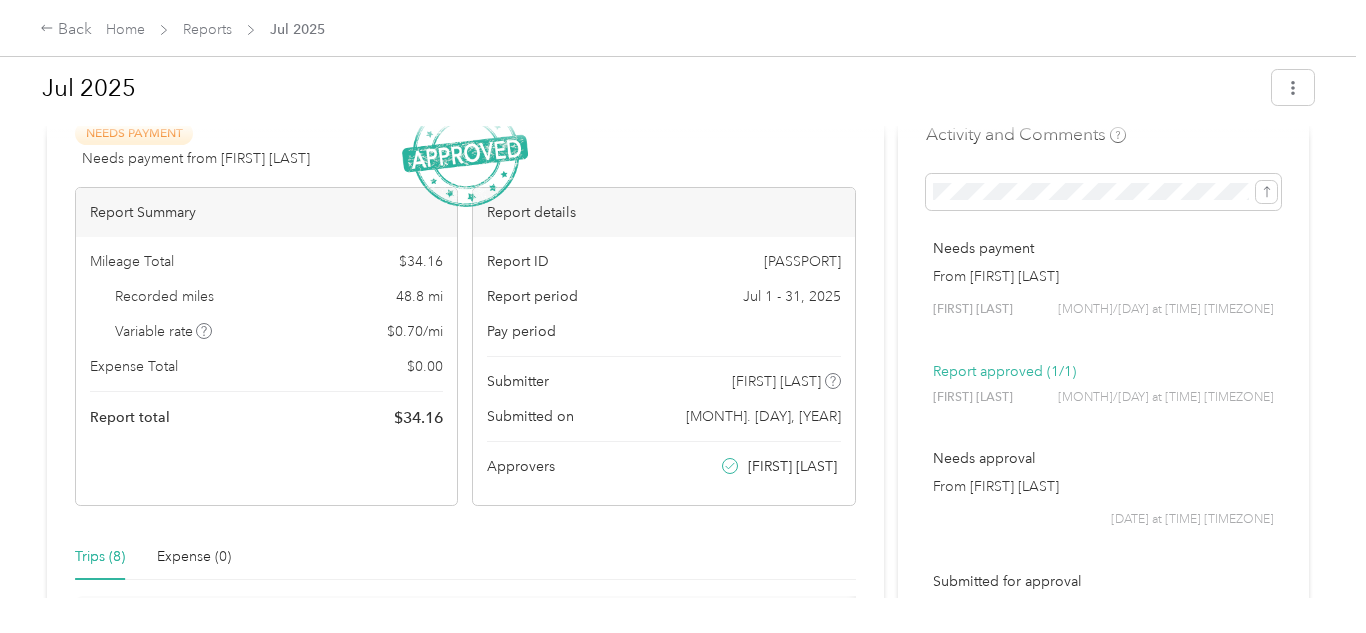 scroll, scrollTop: 0, scrollLeft: 0, axis: both 